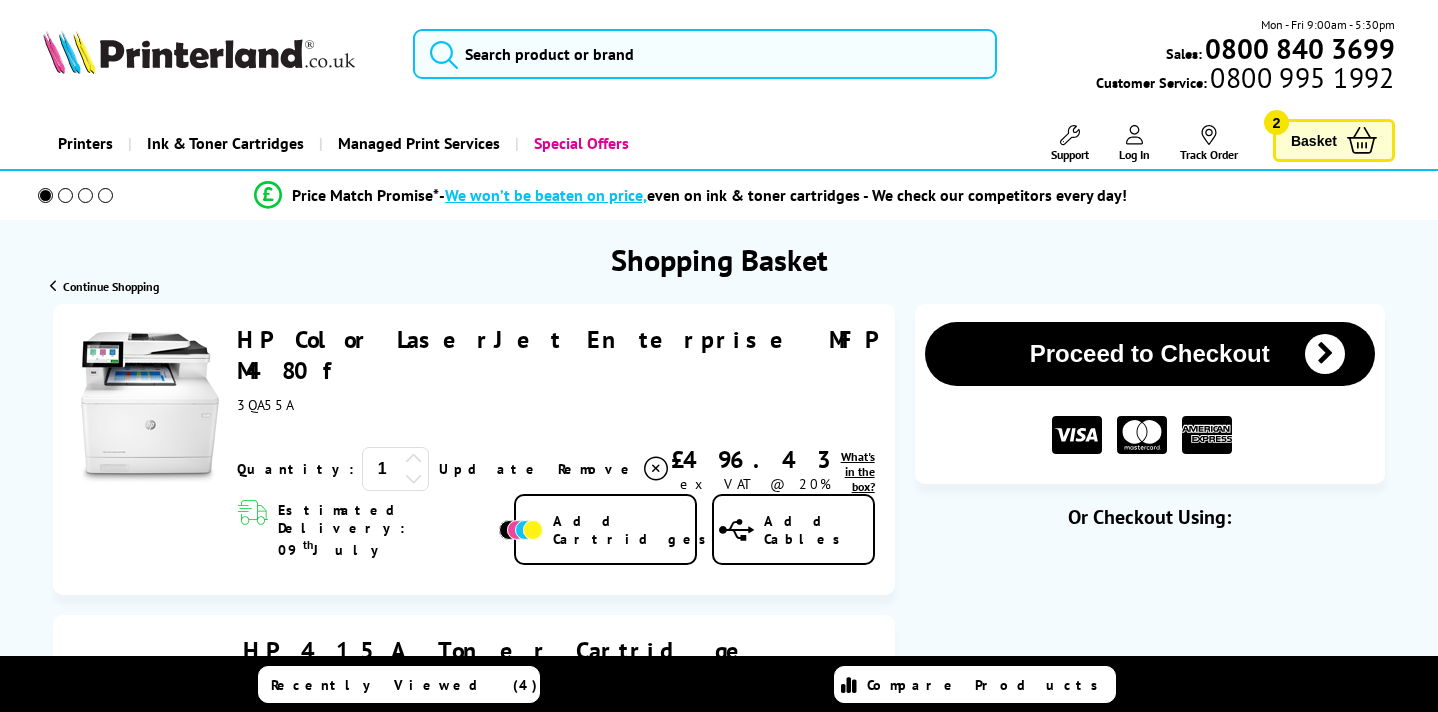 scroll, scrollTop: 236, scrollLeft: 0, axis: vertical 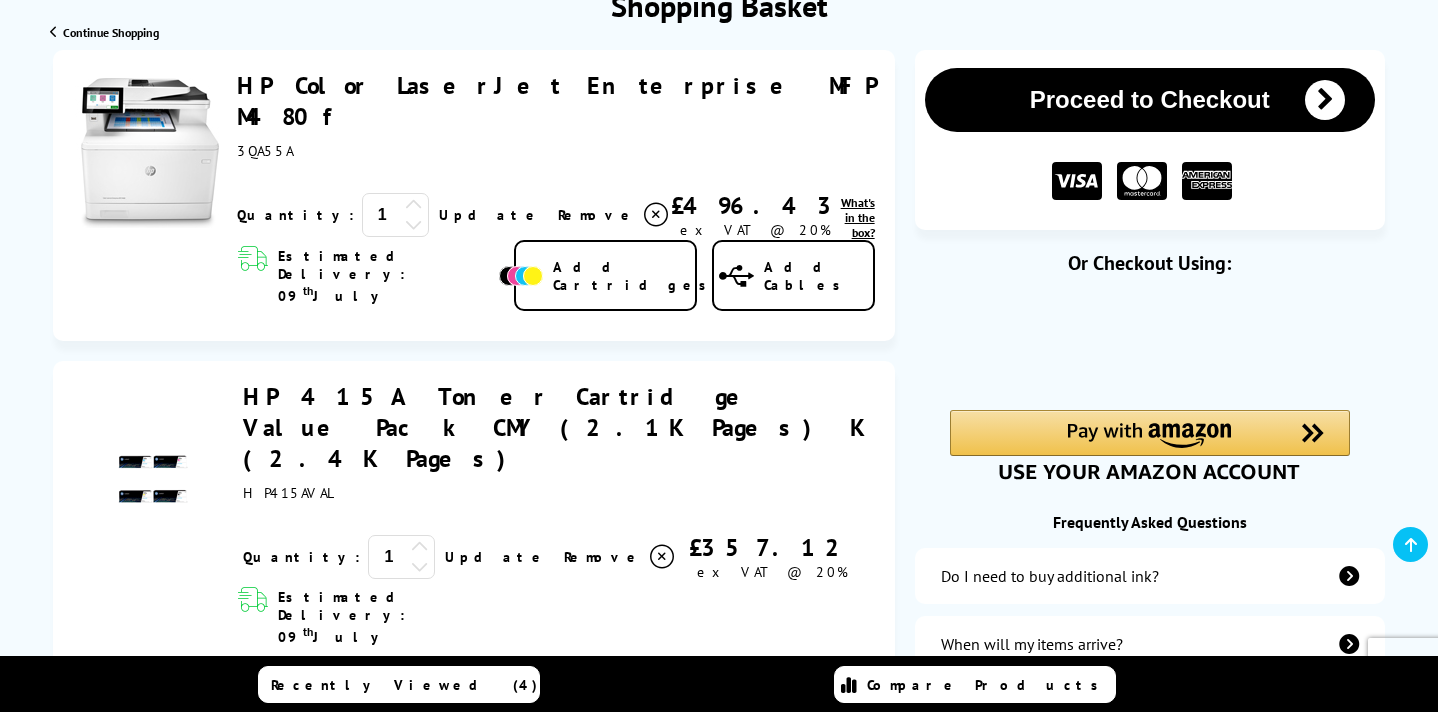 click at bounding box center (656, 215) 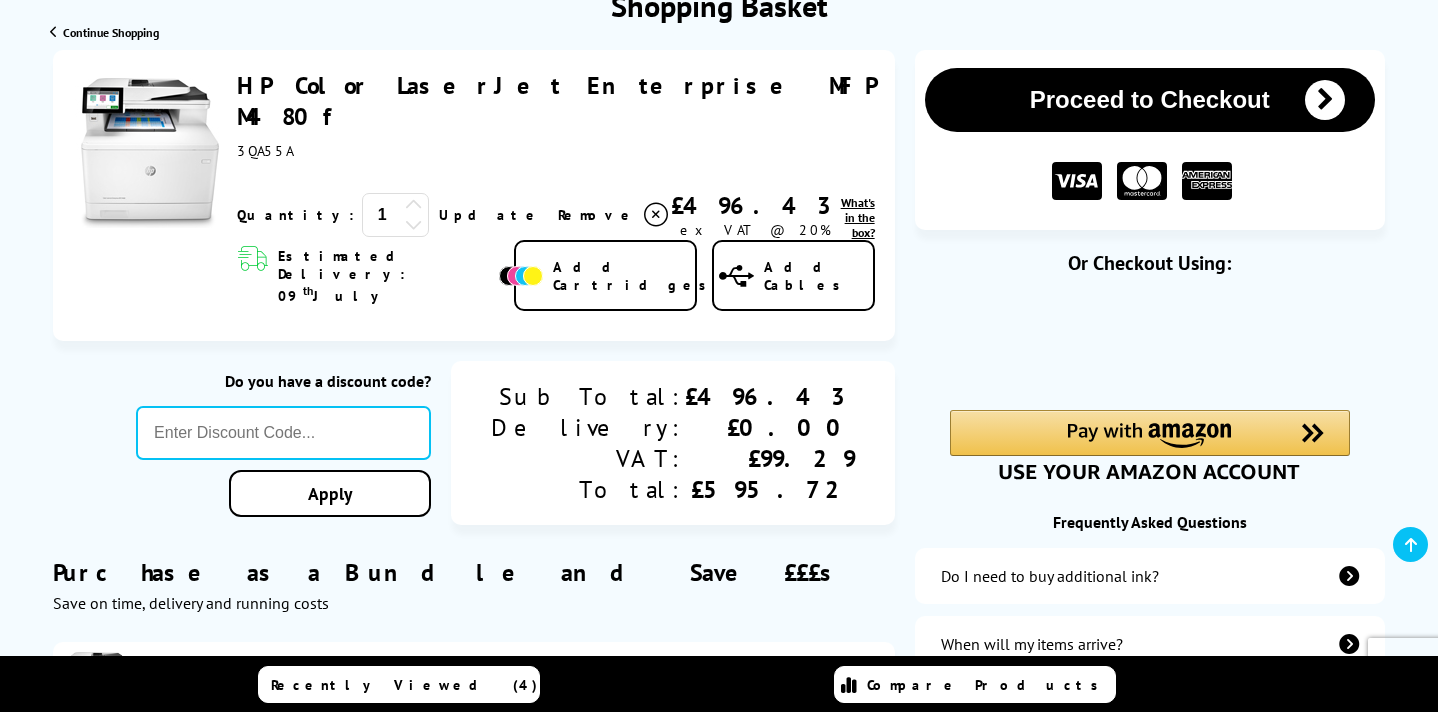click at bounding box center (521, 276) 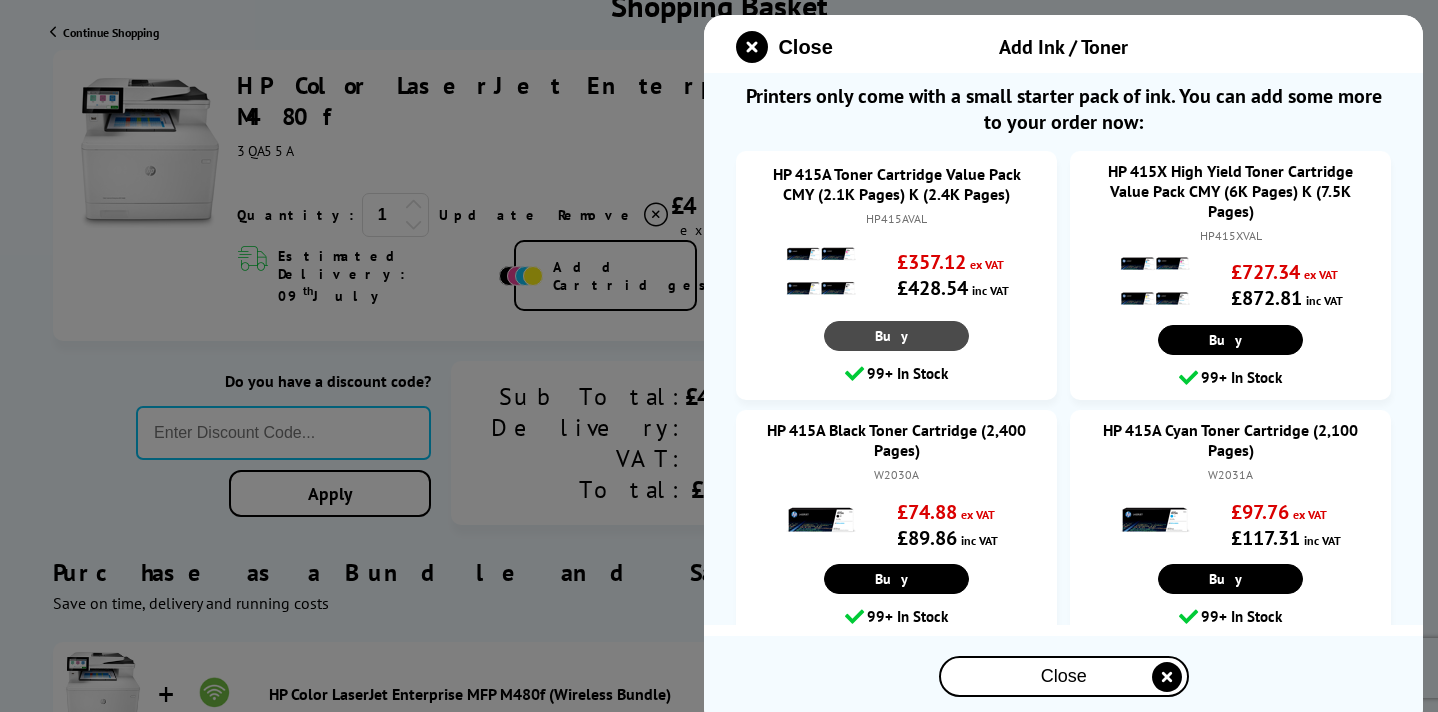 click on "Buy" at bounding box center [896, 336] 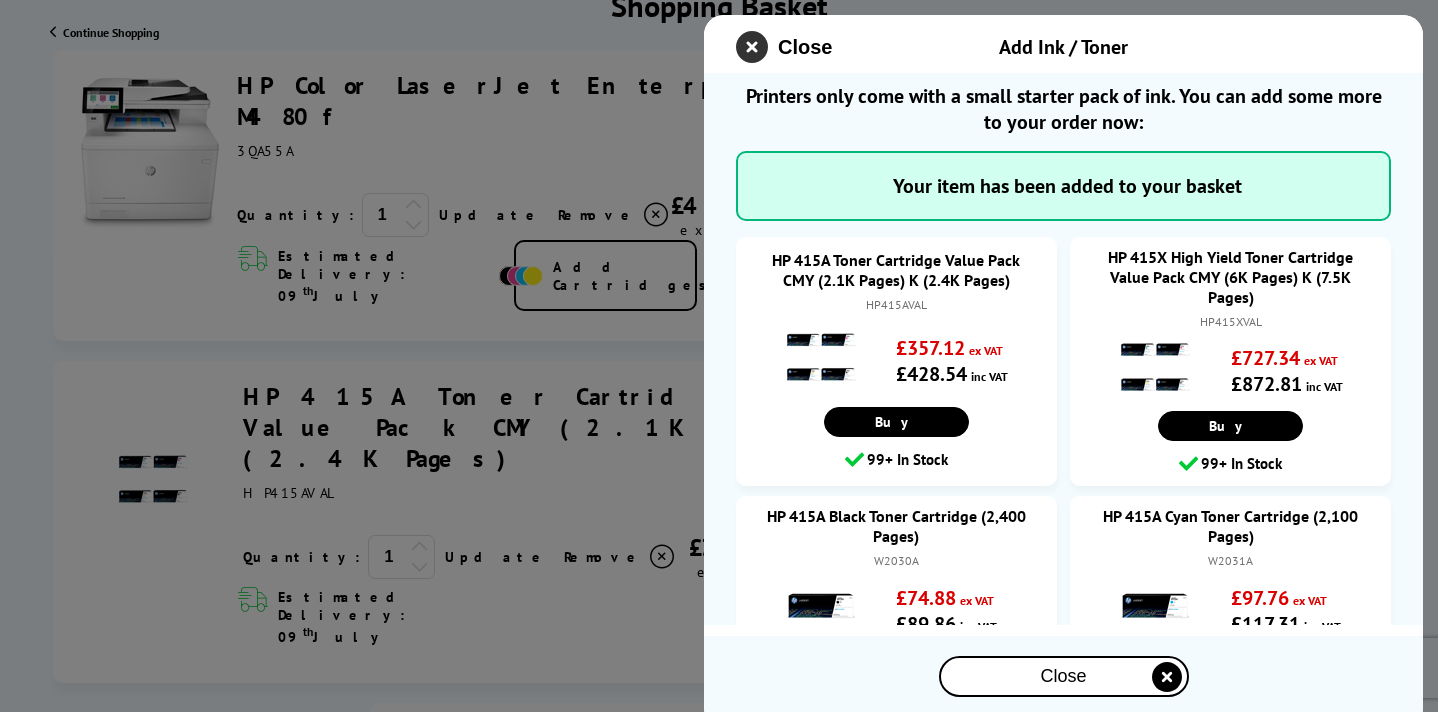click at bounding box center (752, 47) 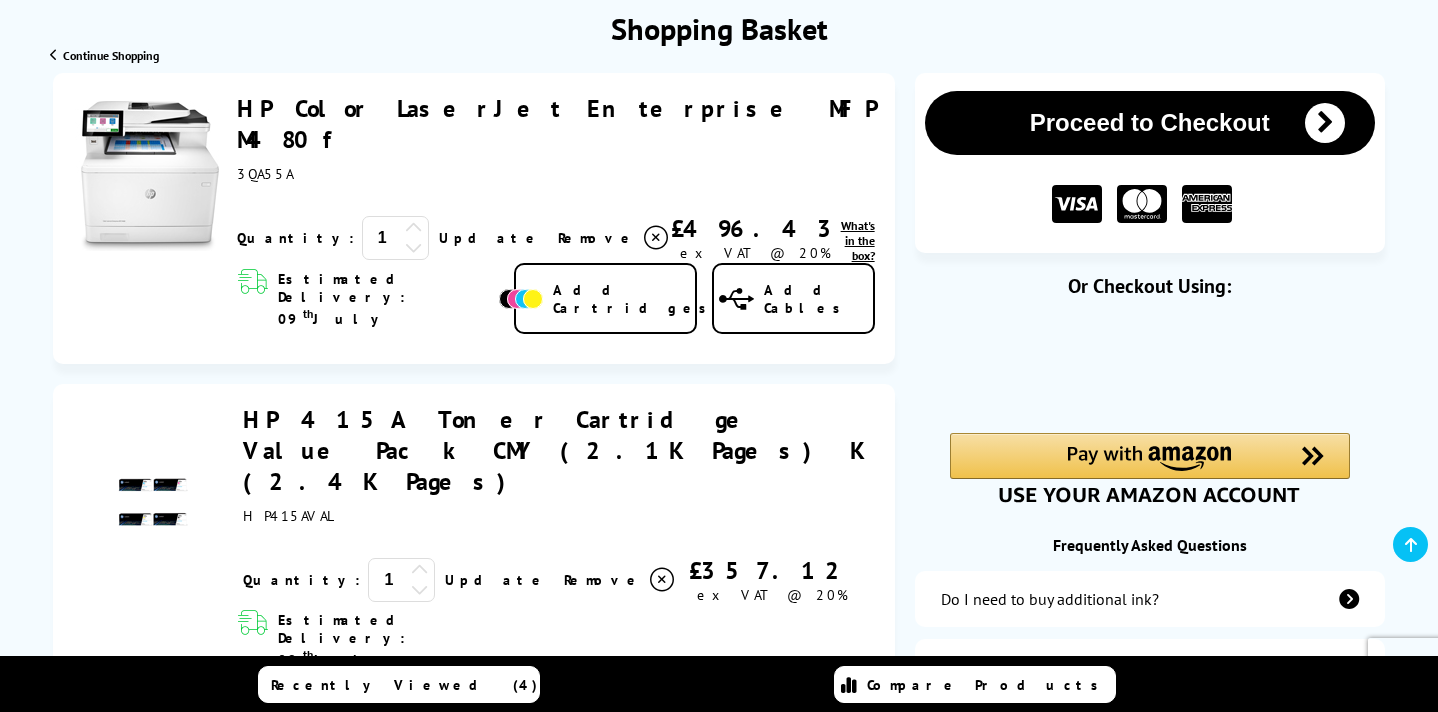 scroll, scrollTop: 232, scrollLeft: 0, axis: vertical 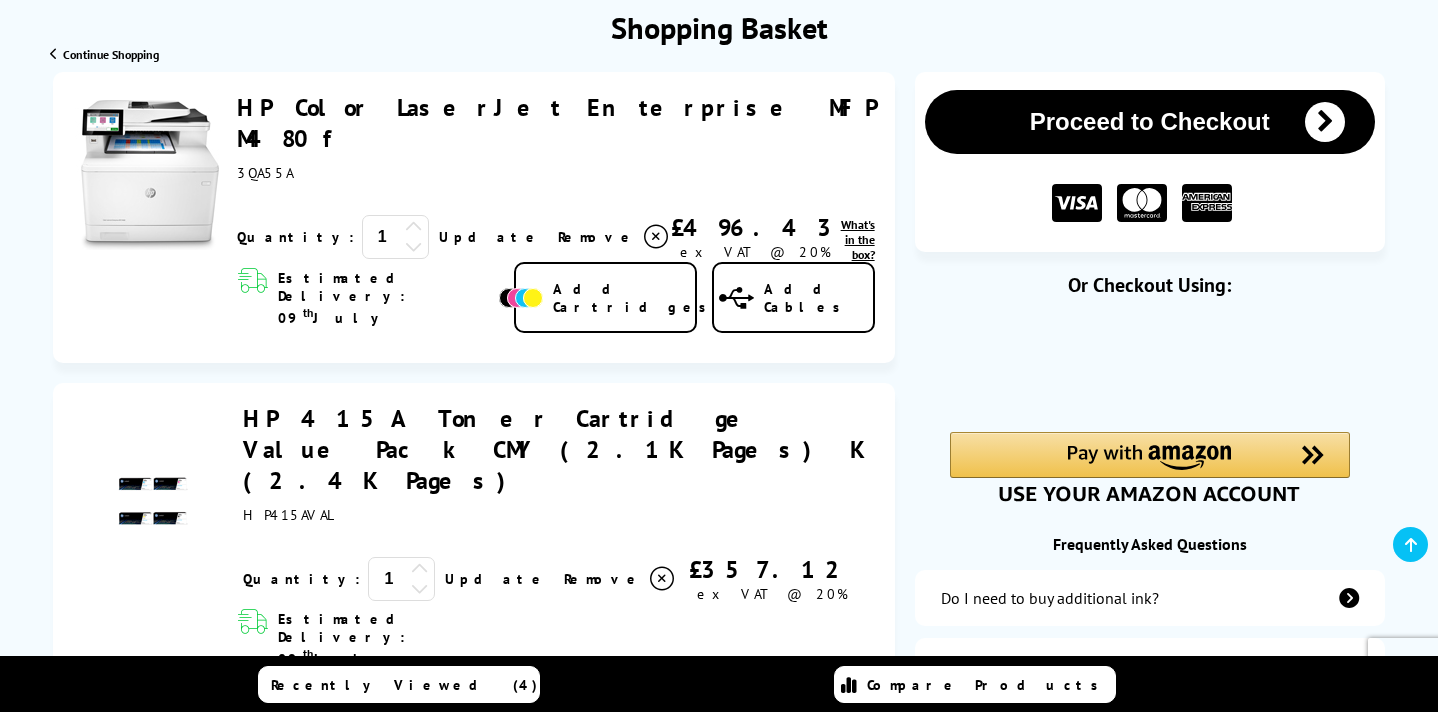 click on "Proceed to Checkout" at bounding box center (1150, 122) 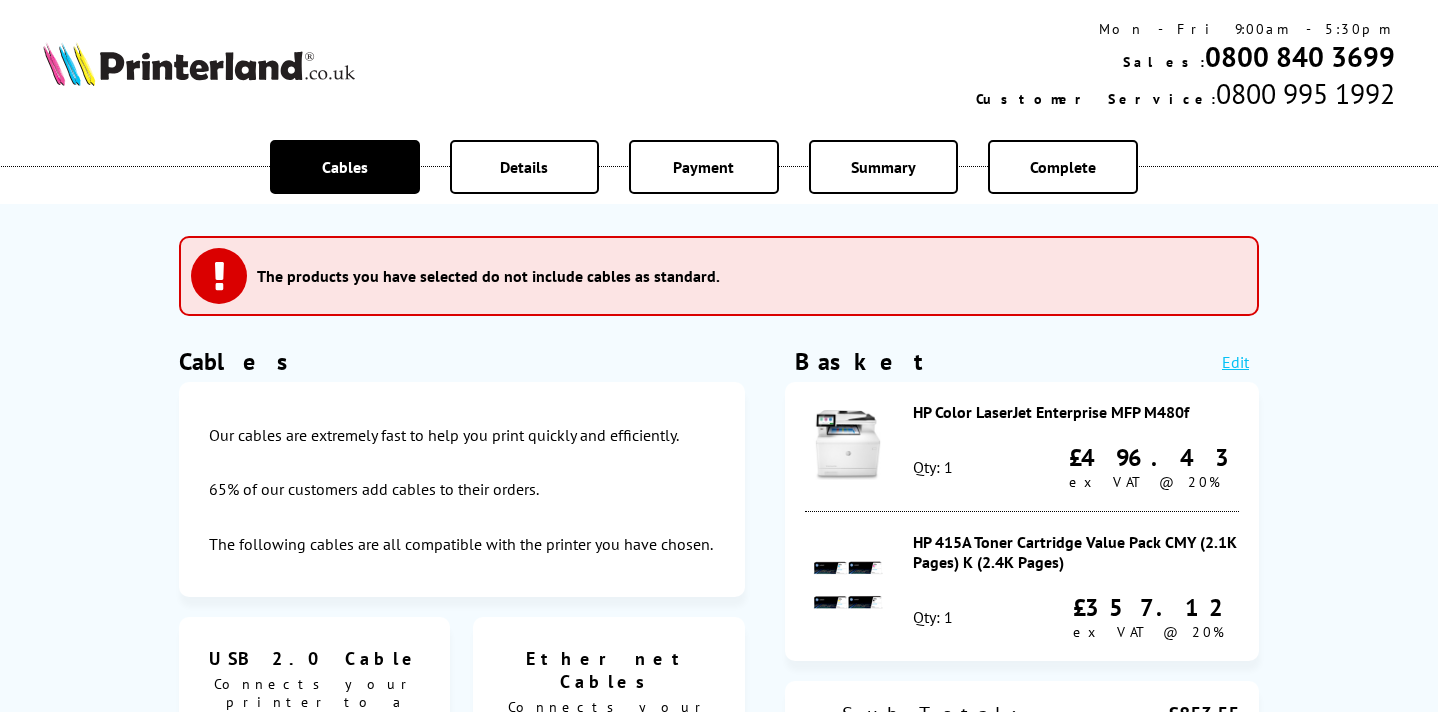 scroll, scrollTop: 0, scrollLeft: 0, axis: both 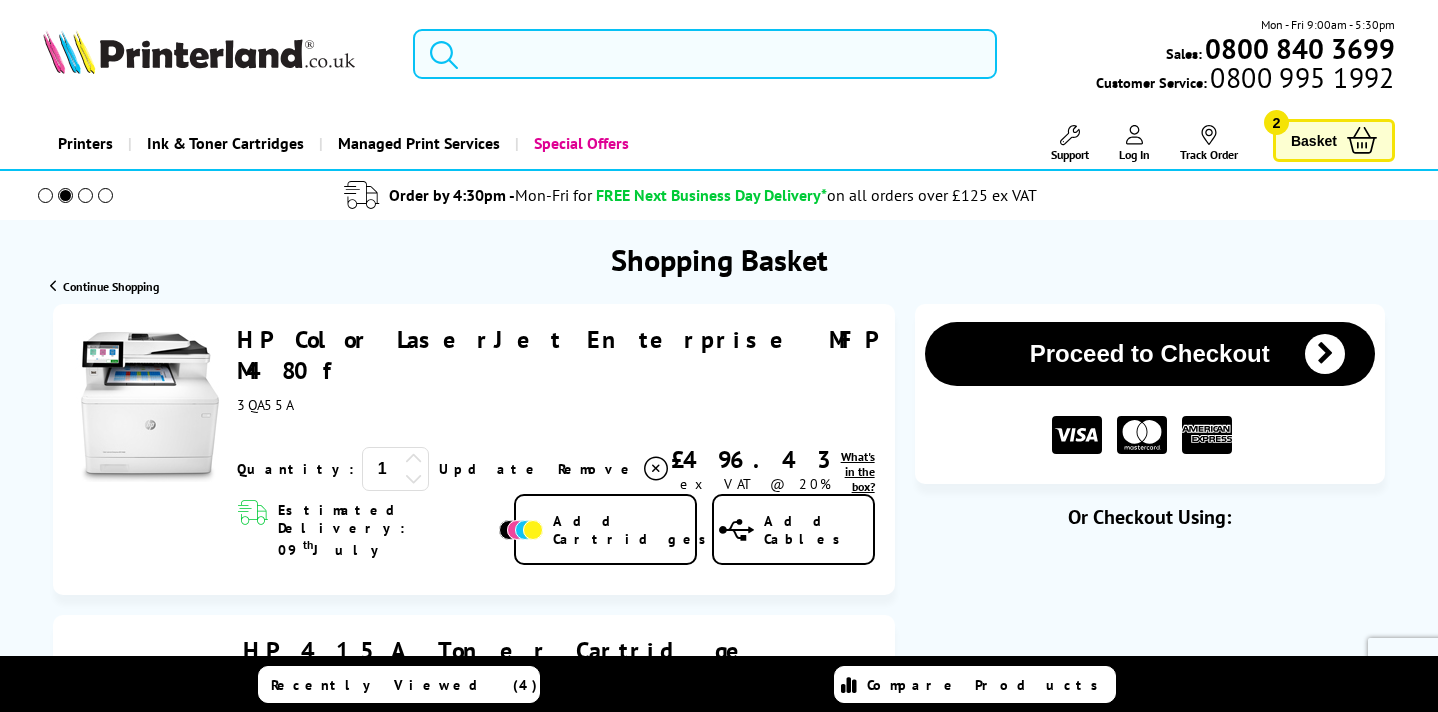 click at bounding box center (199, 52) 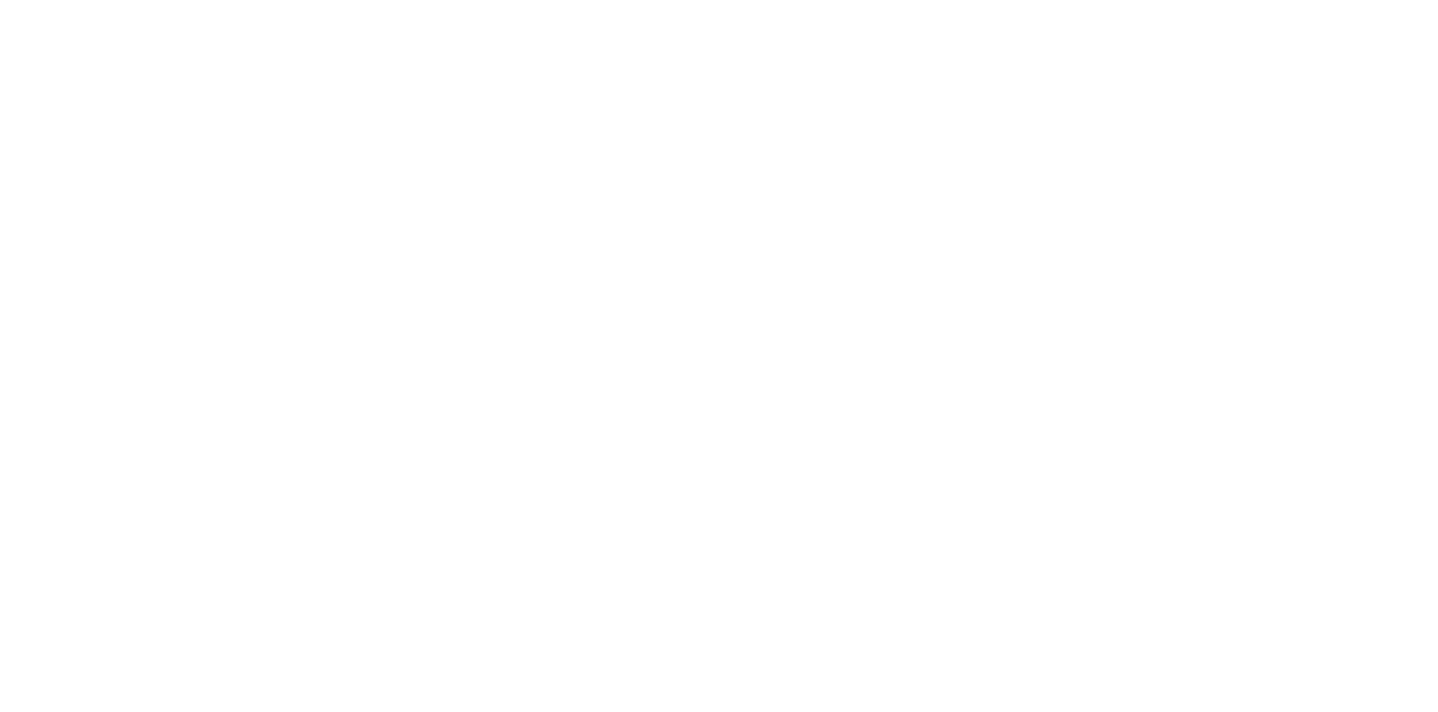 scroll, scrollTop: 0, scrollLeft: 0, axis: both 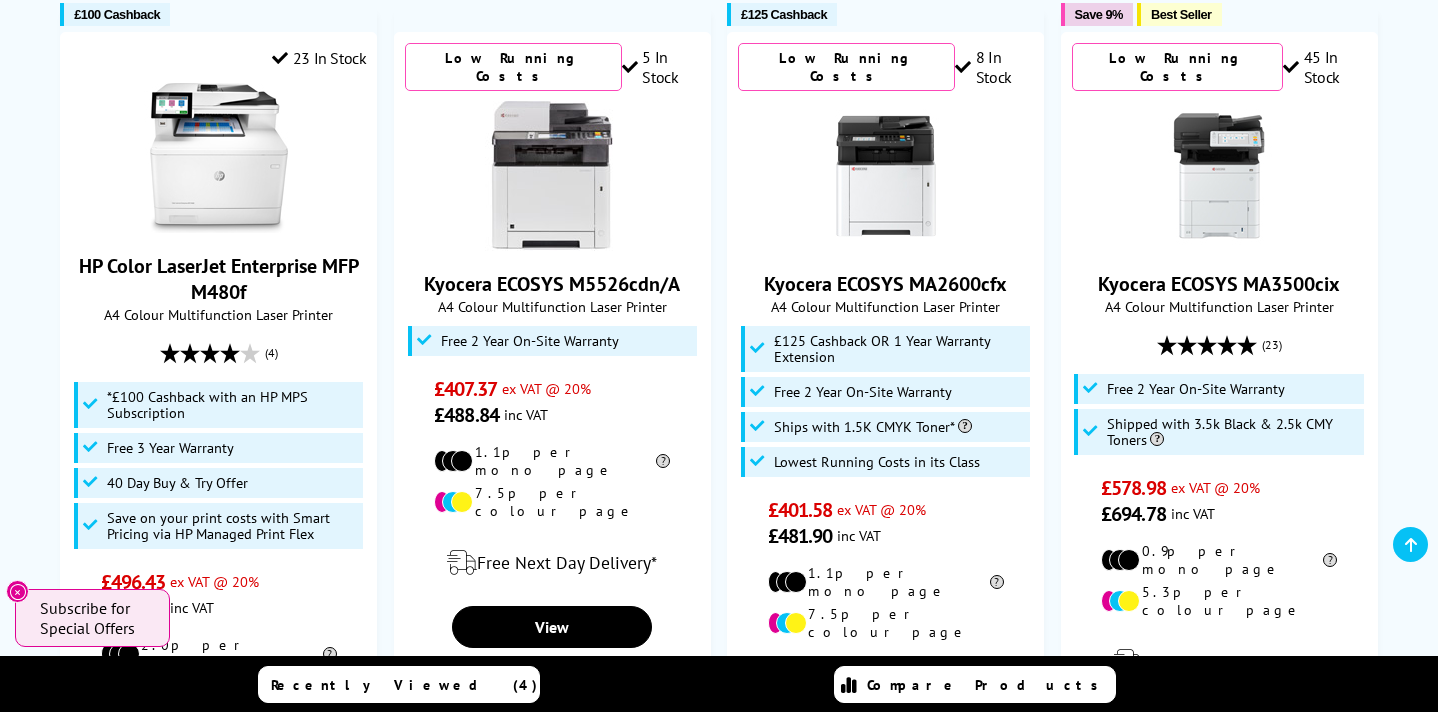 click at bounding box center [1410, 544] 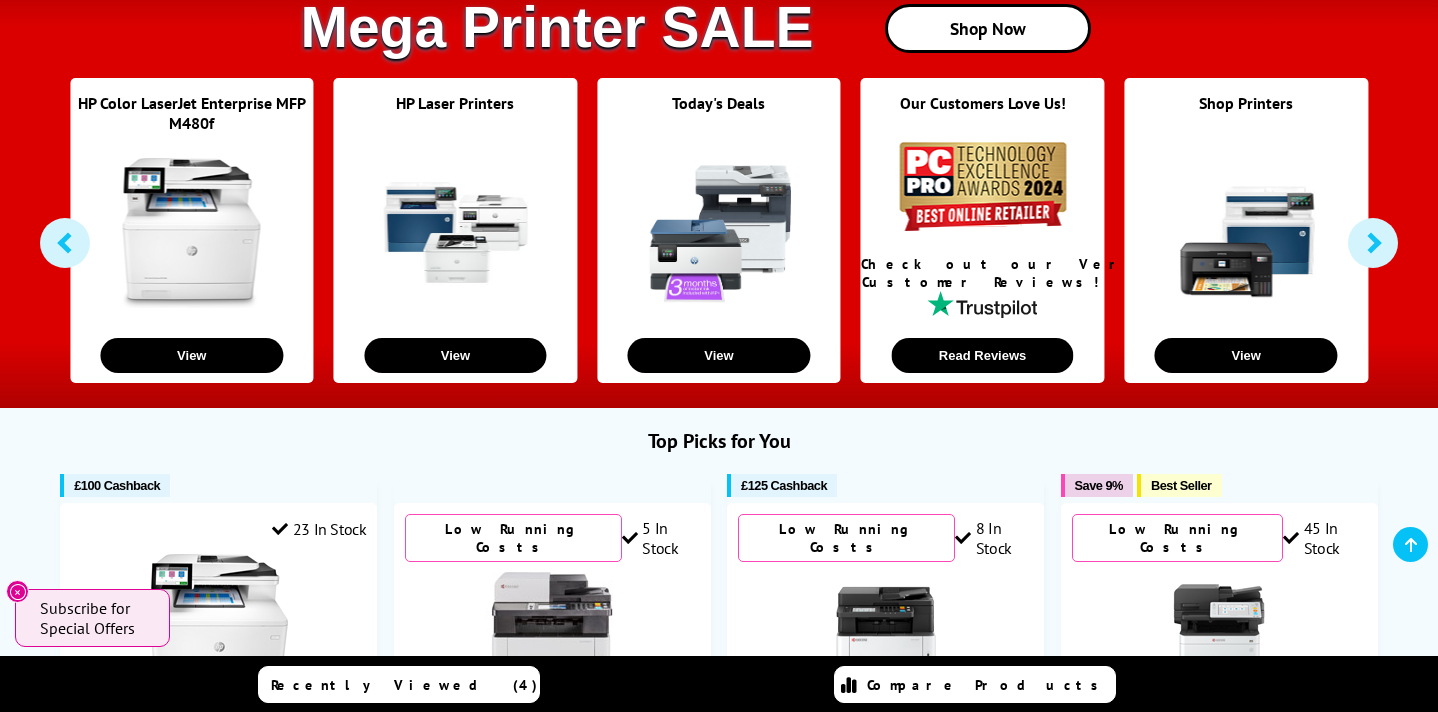 scroll, scrollTop: 0, scrollLeft: 0, axis: both 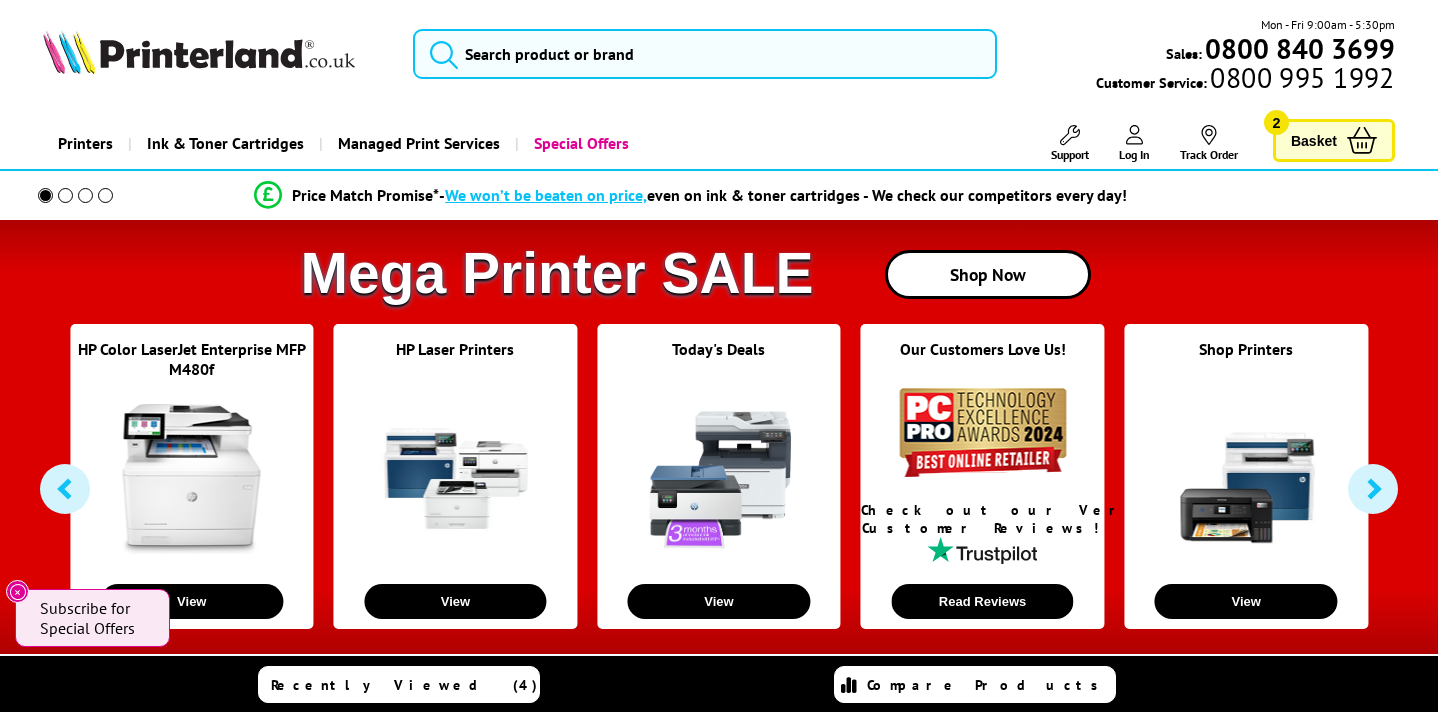 click at bounding box center (1070, 135) 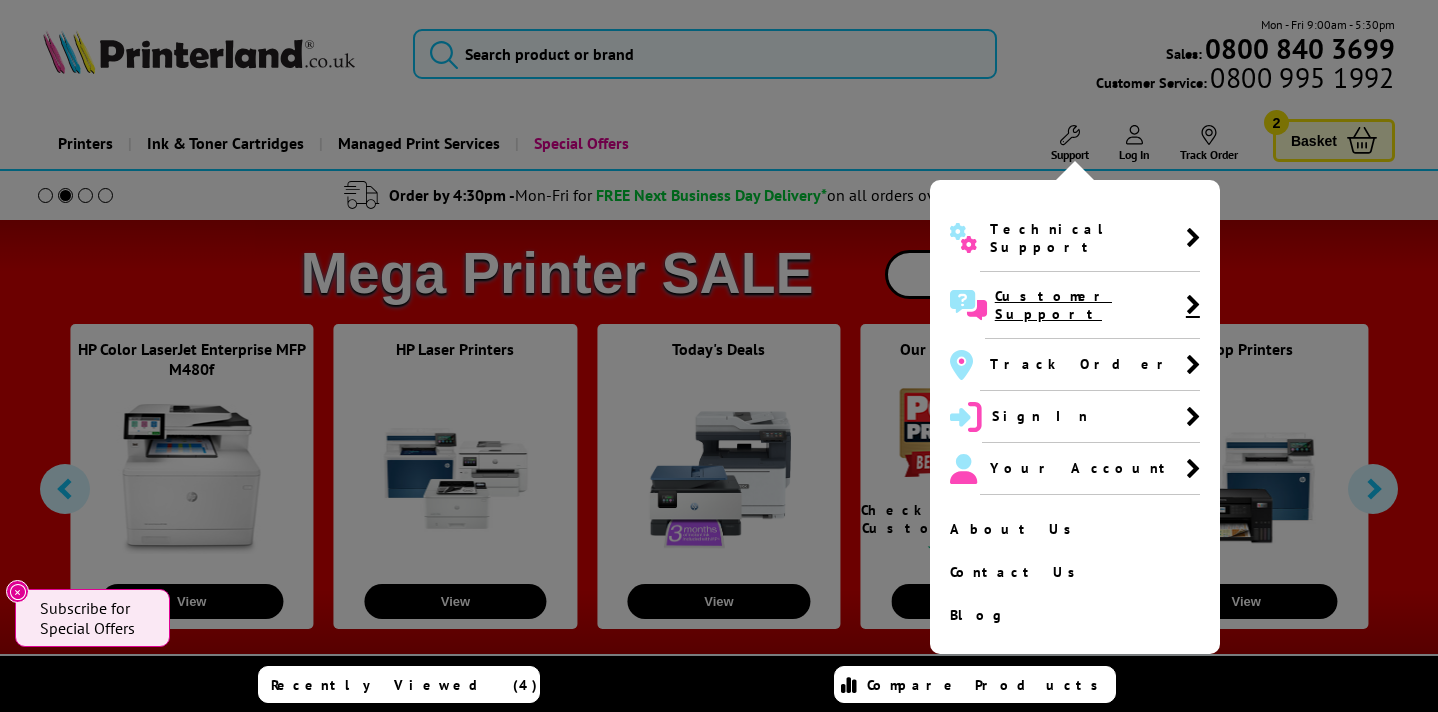 click on "Customer Support" at bounding box center (1090, 305) 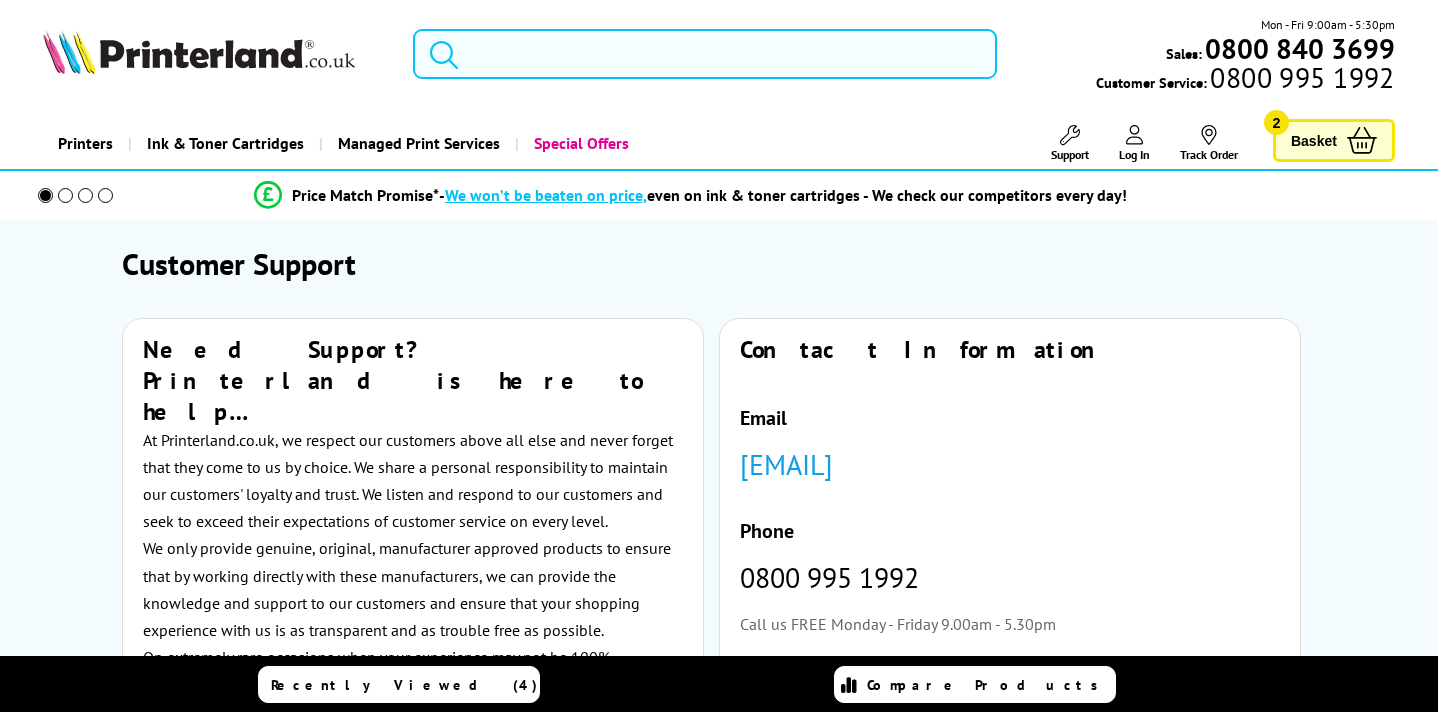 scroll, scrollTop: 0, scrollLeft: 0, axis: both 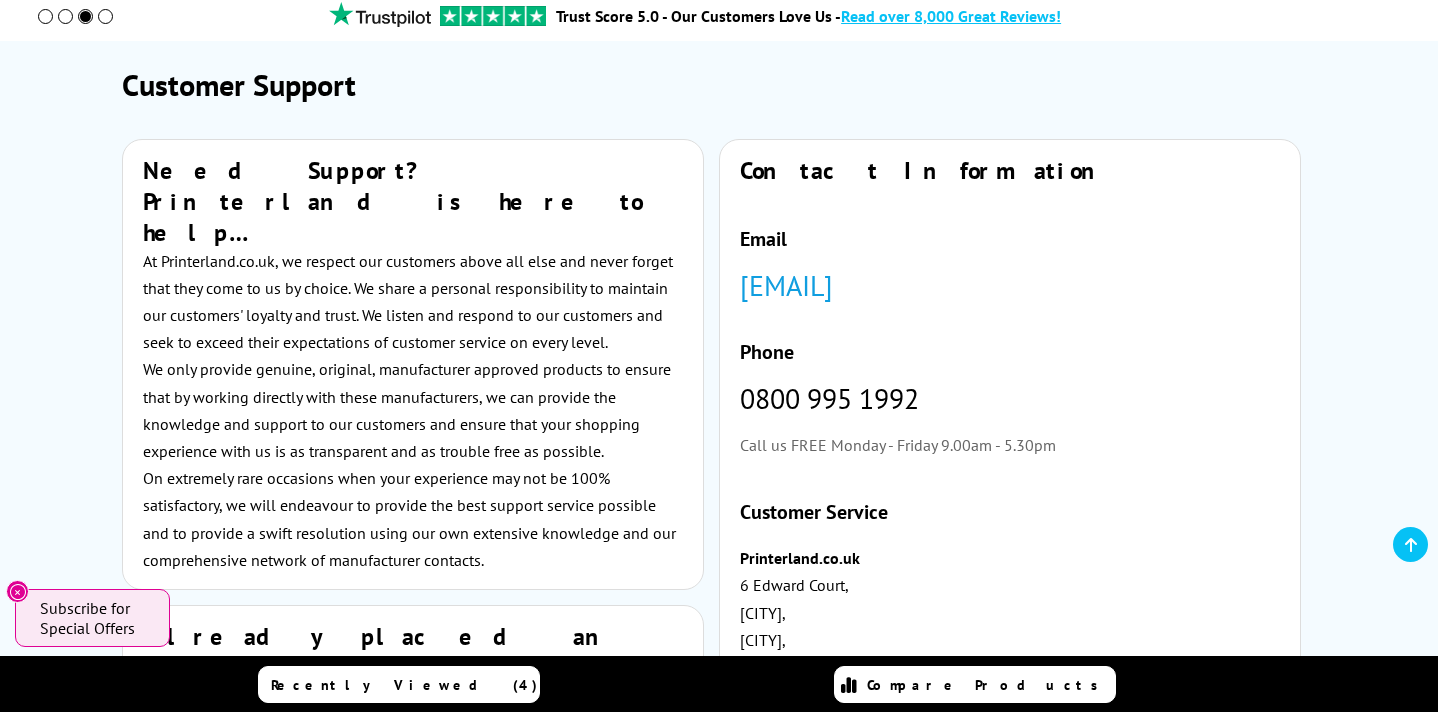 click on "[EMAIL]" at bounding box center (1010, 285) 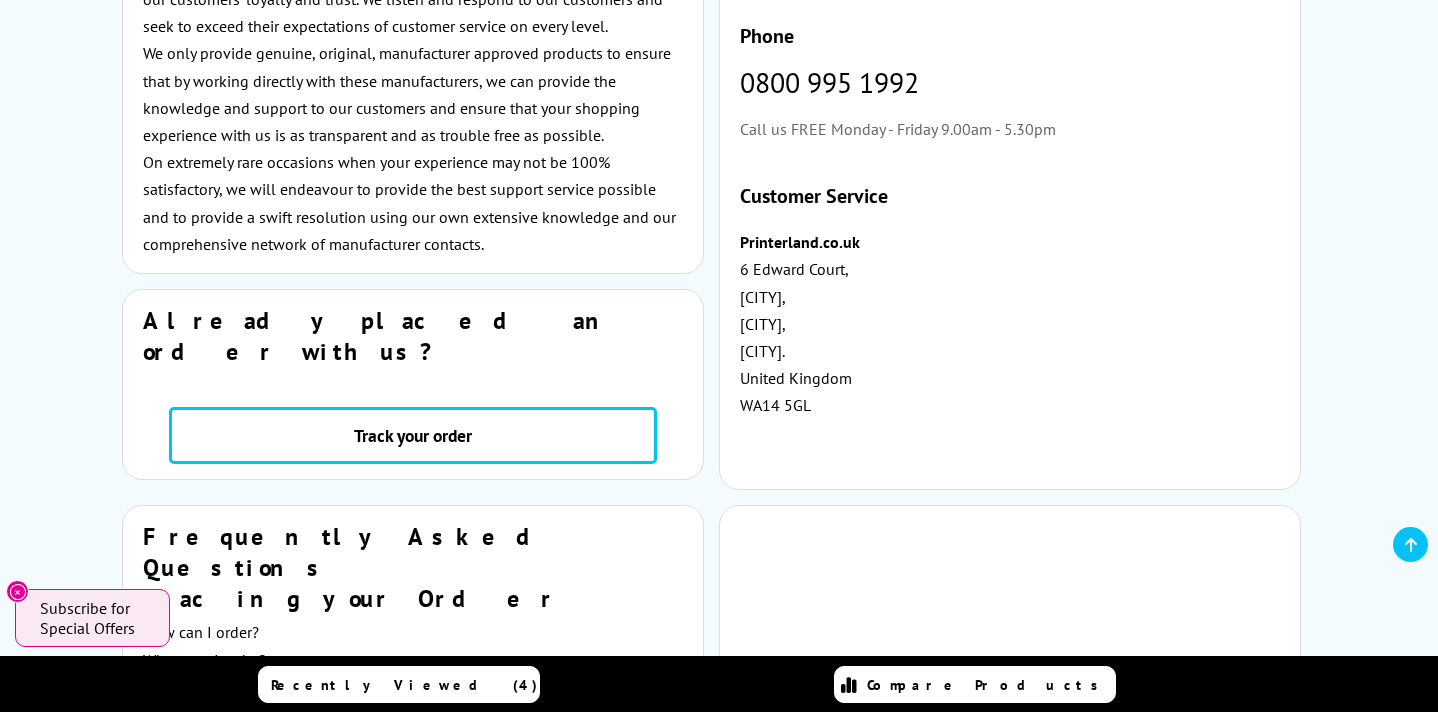 scroll, scrollTop: 0, scrollLeft: 0, axis: both 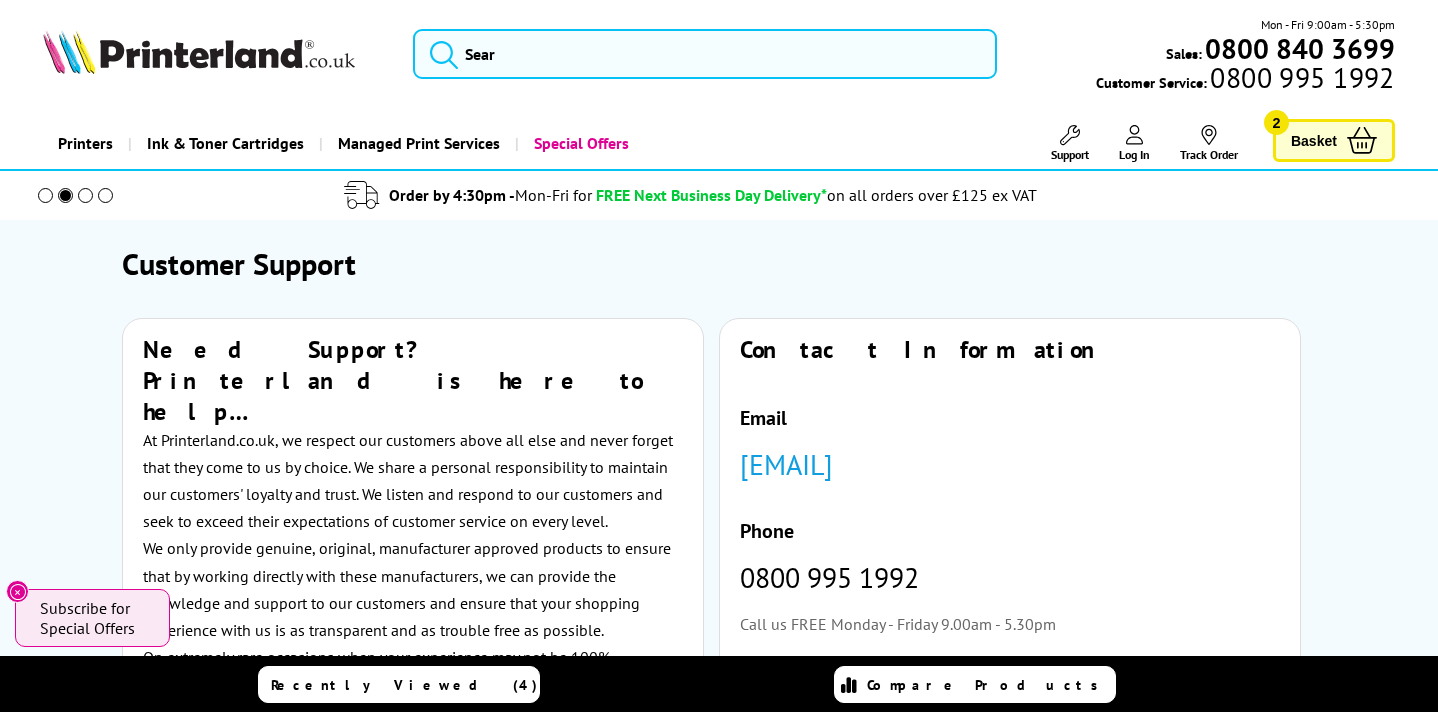 click at bounding box center (199, 68) 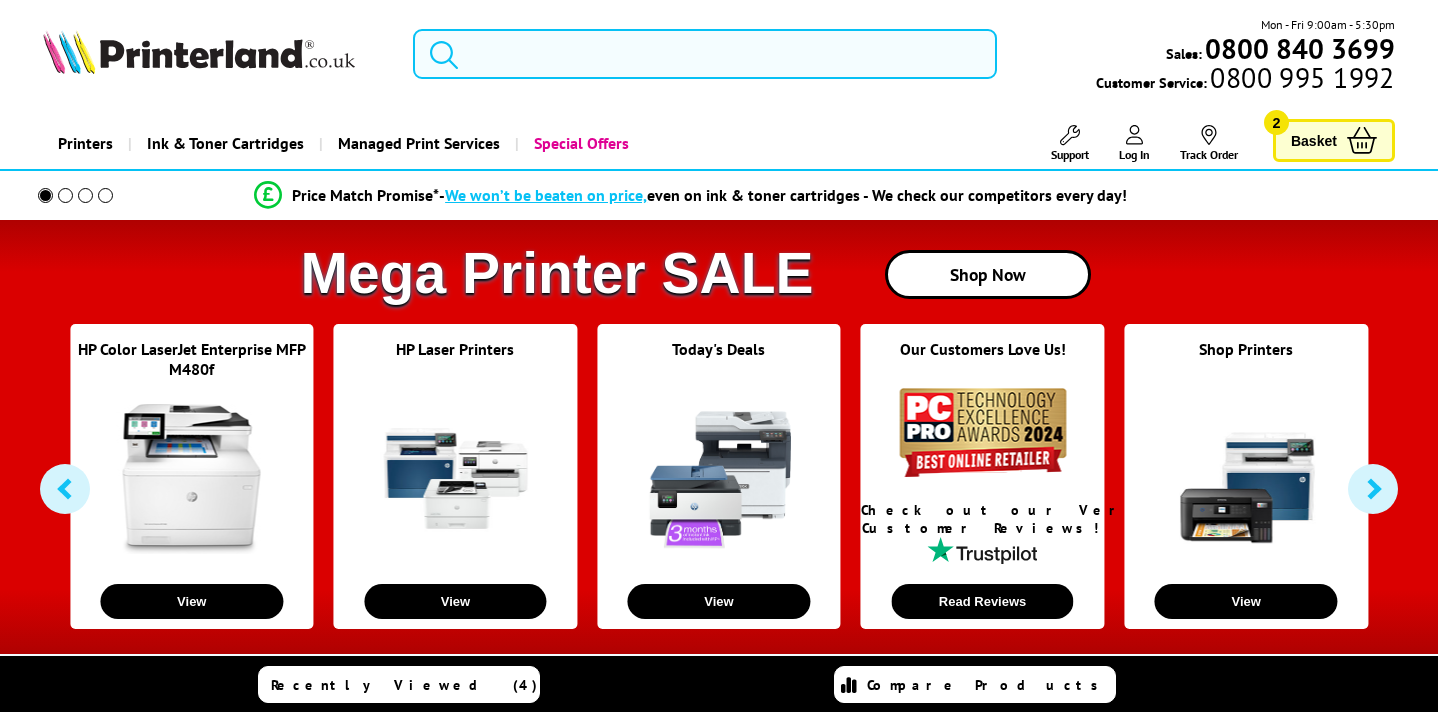 scroll, scrollTop: 0, scrollLeft: 0, axis: both 